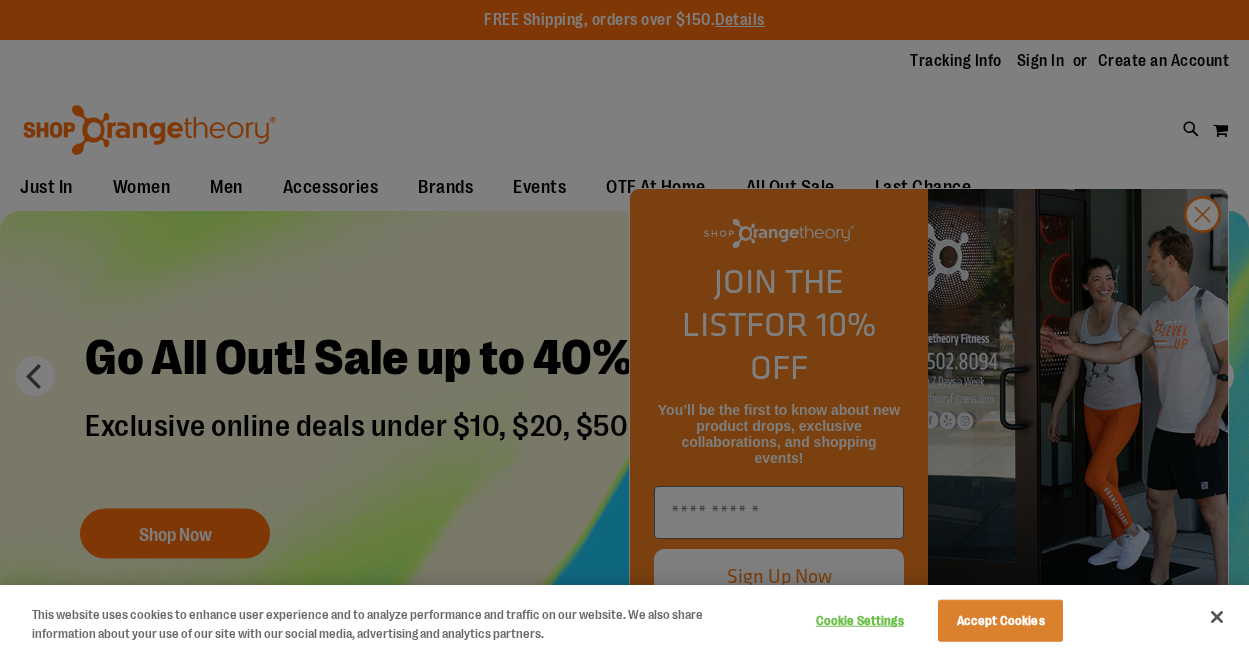 scroll, scrollTop: 0, scrollLeft: 0, axis: both 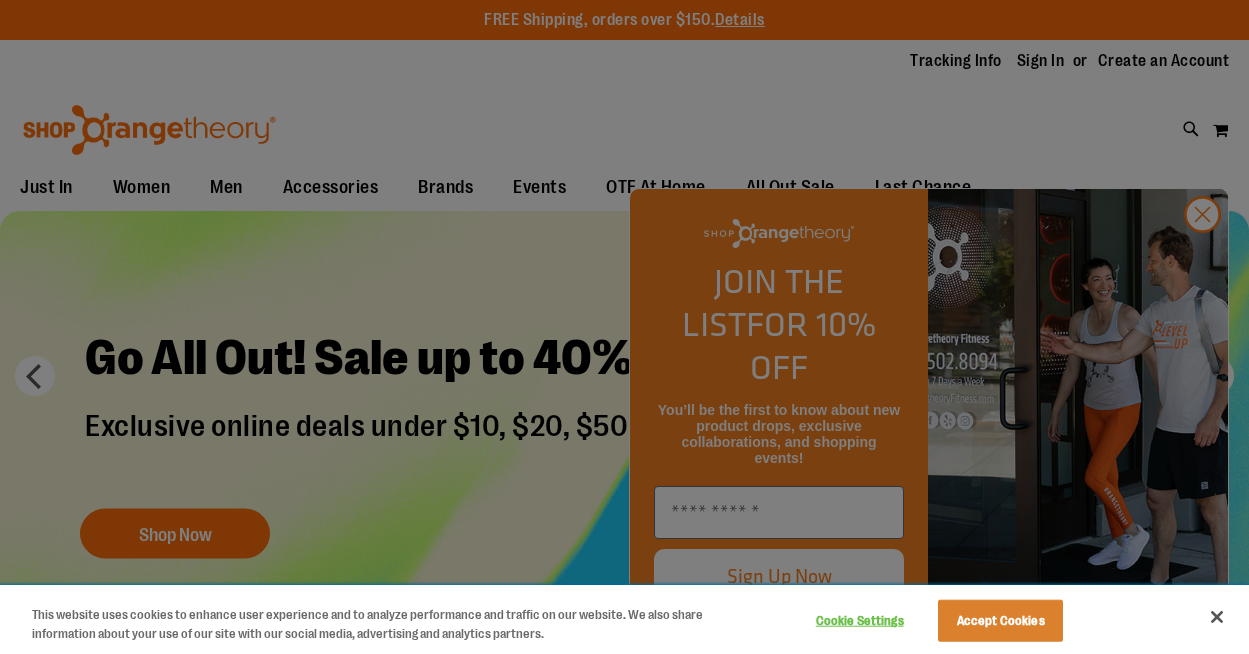 click at bounding box center [1217, 617] 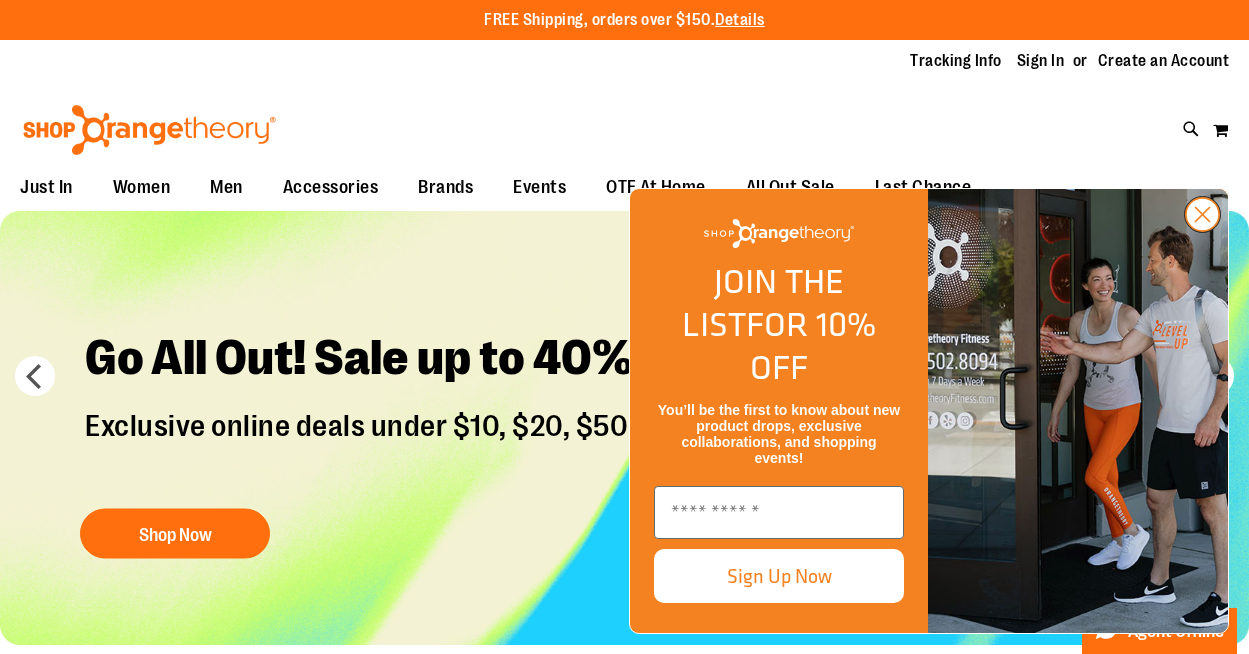 click 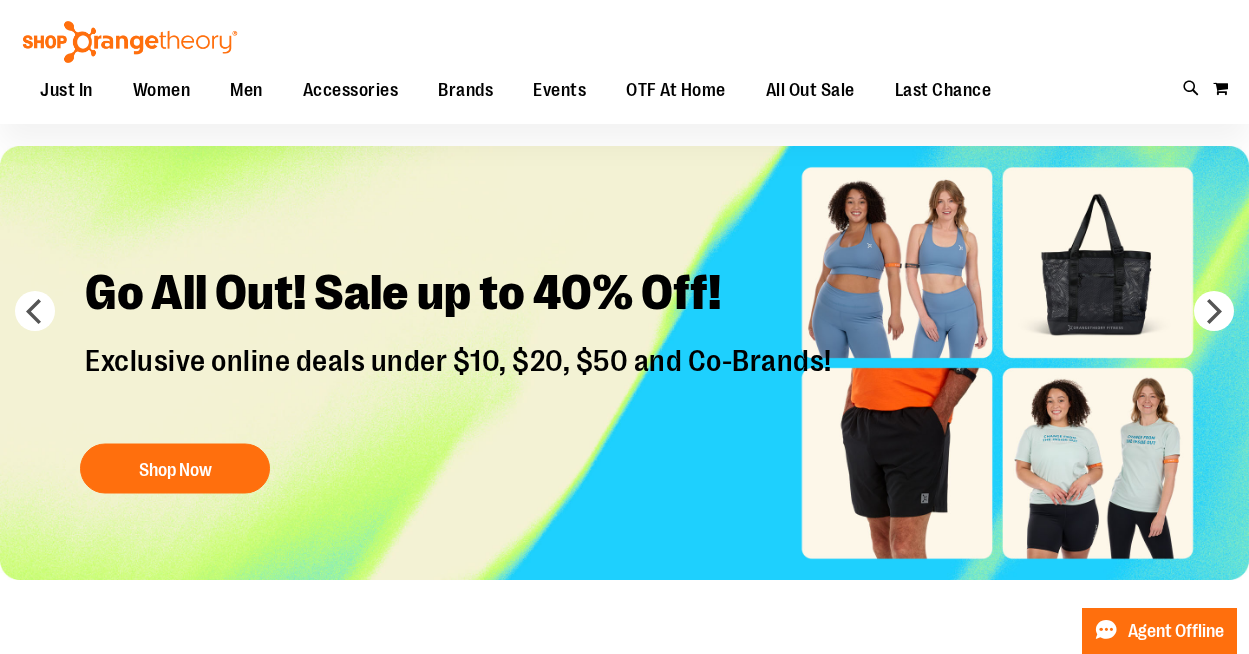 scroll, scrollTop: 70, scrollLeft: 0, axis: vertical 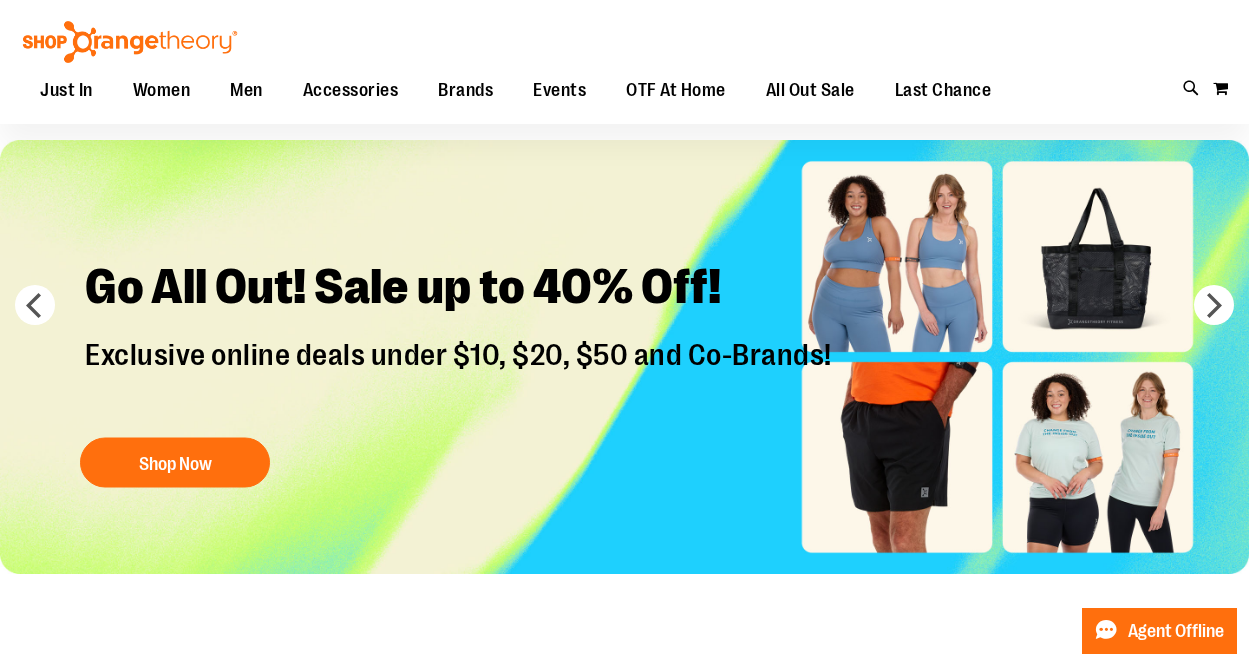 click at bounding box center [624, 357] 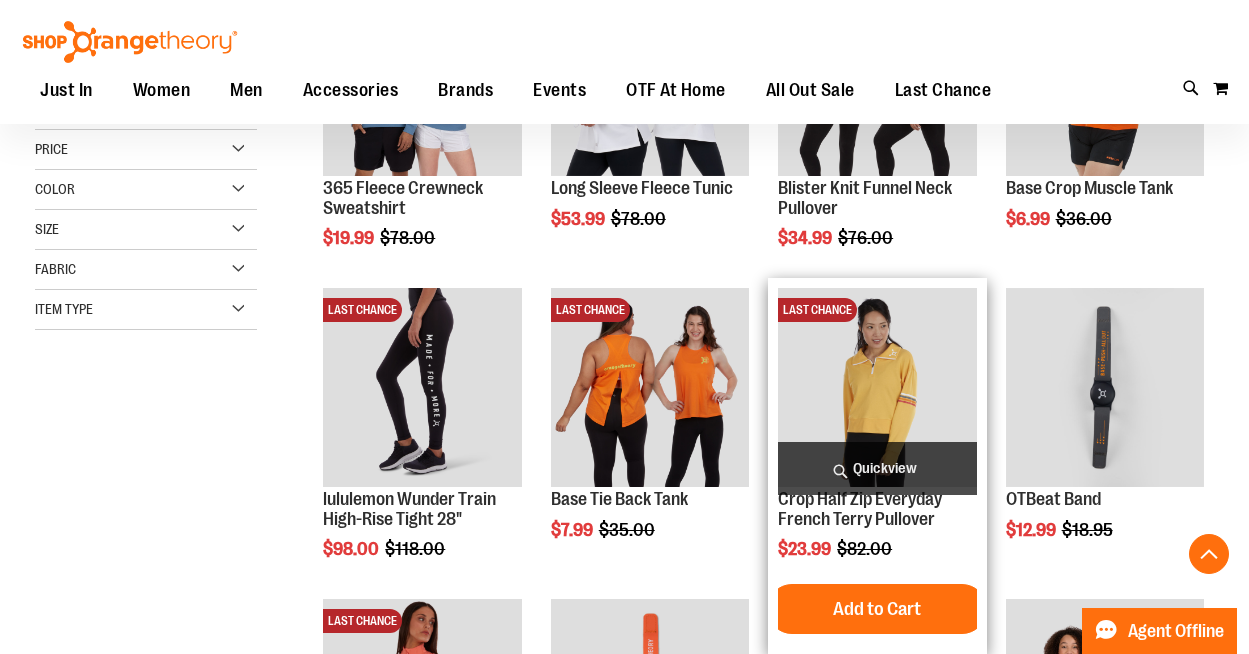 scroll, scrollTop: 422, scrollLeft: 0, axis: vertical 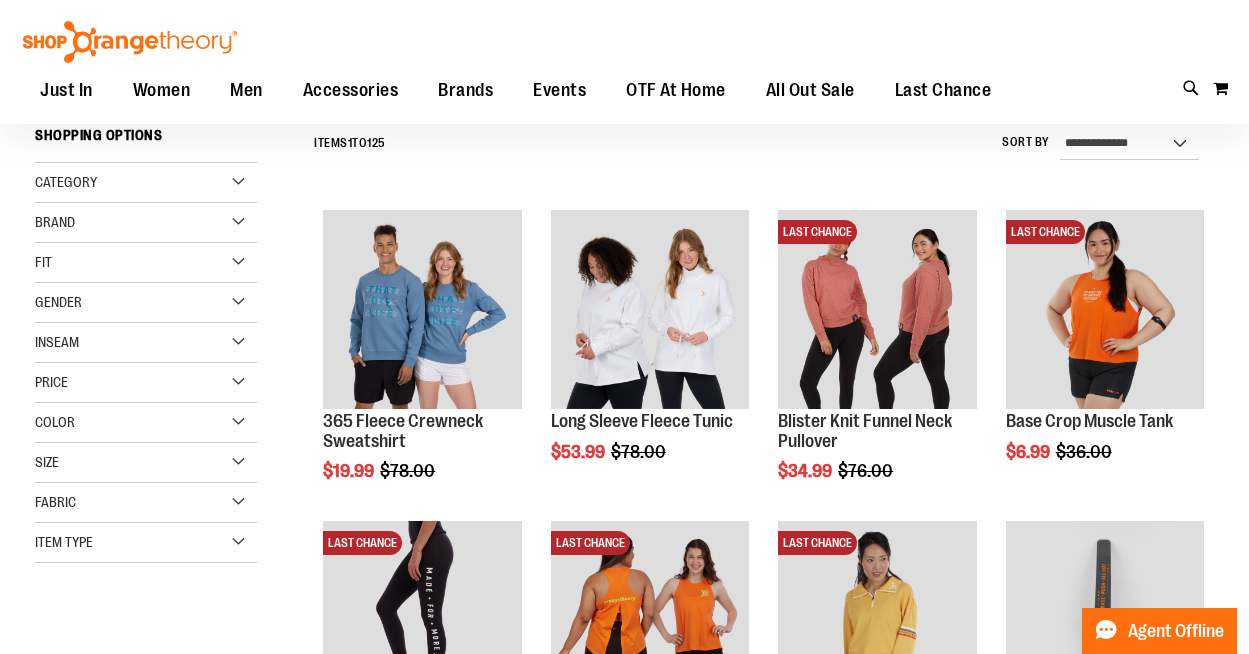 click on "Item Type" at bounding box center [146, 543] 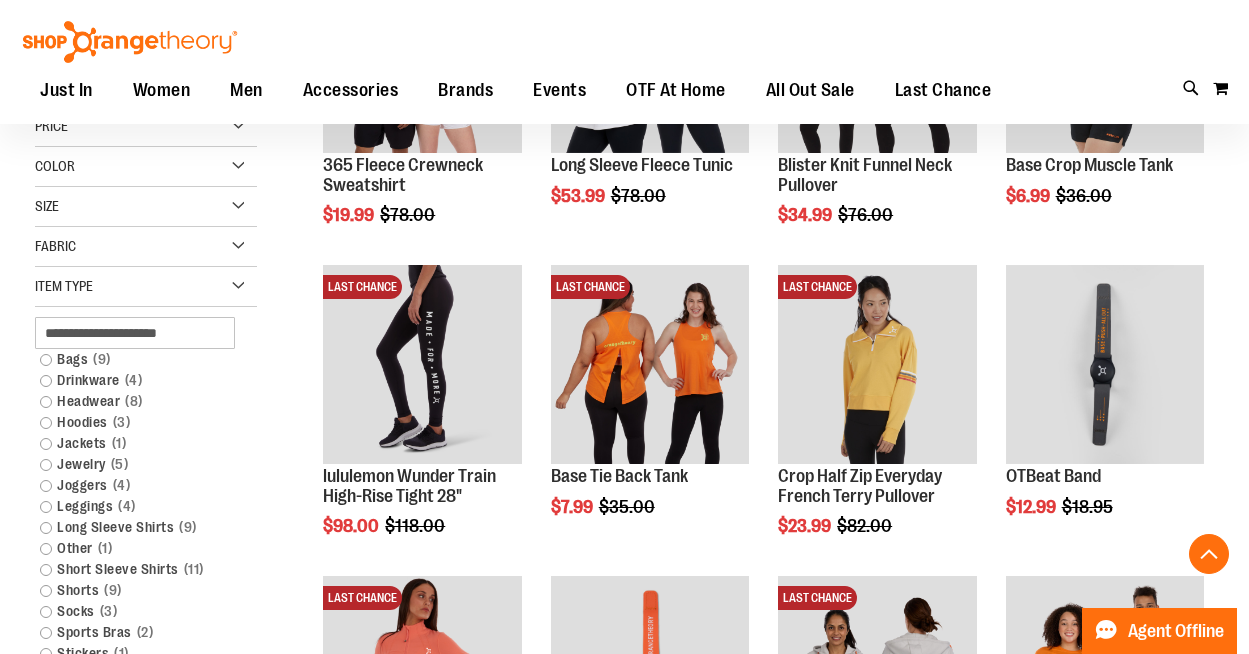 scroll, scrollTop: 449, scrollLeft: 0, axis: vertical 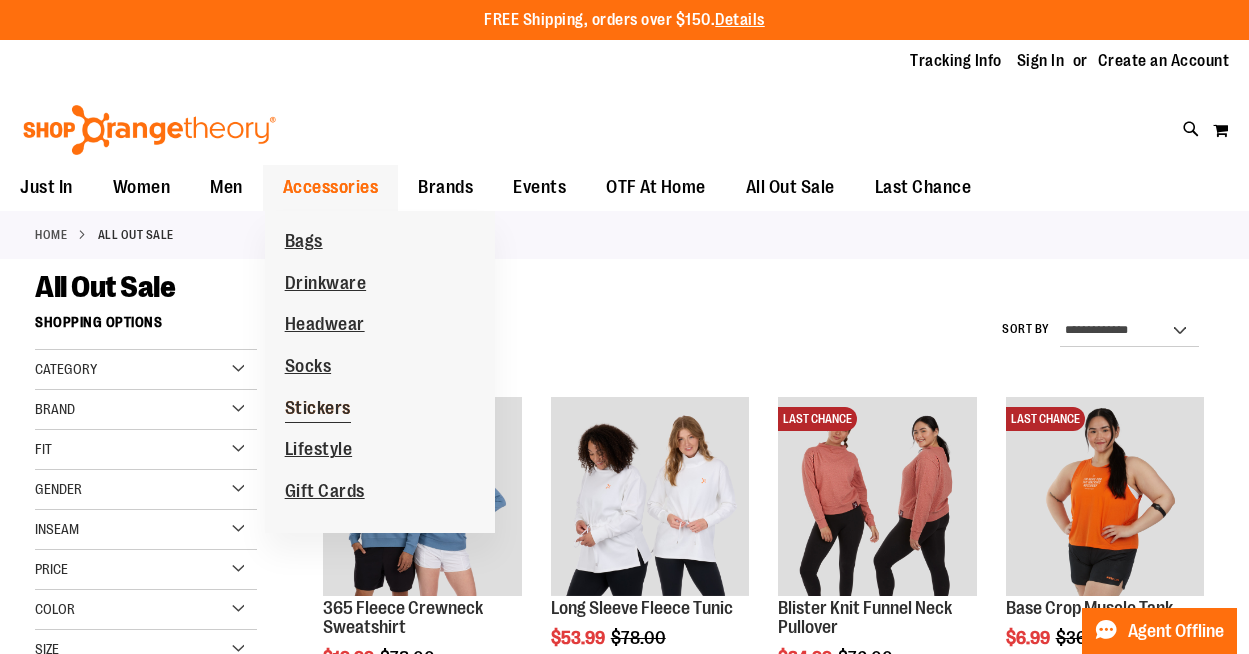 click on "Stickers" at bounding box center [318, 410] 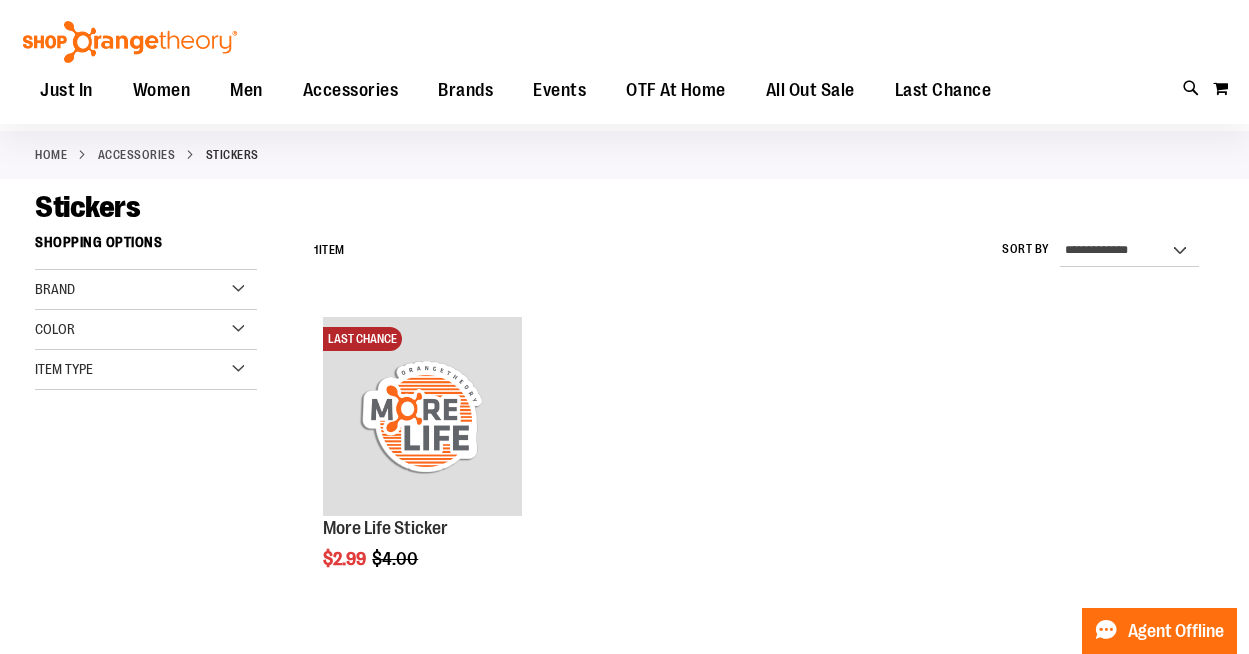 scroll, scrollTop: 98, scrollLeft: 0, axis: vertical 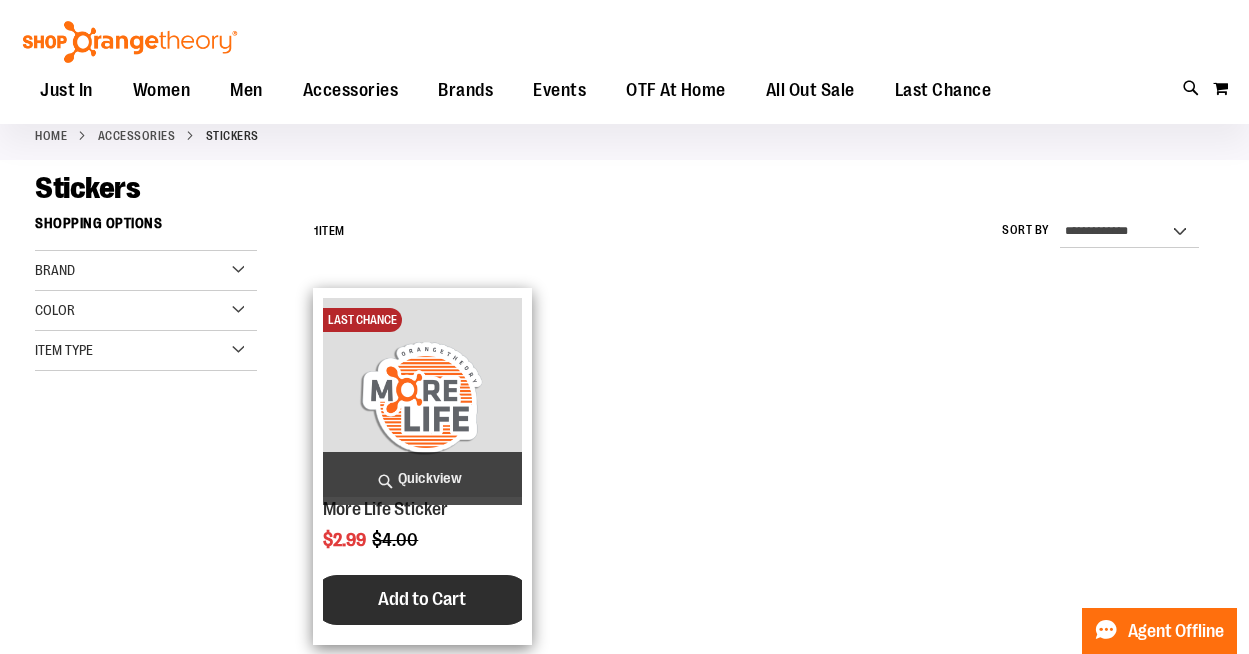 click on "Add to Cart" at bounding box center (422, 599) 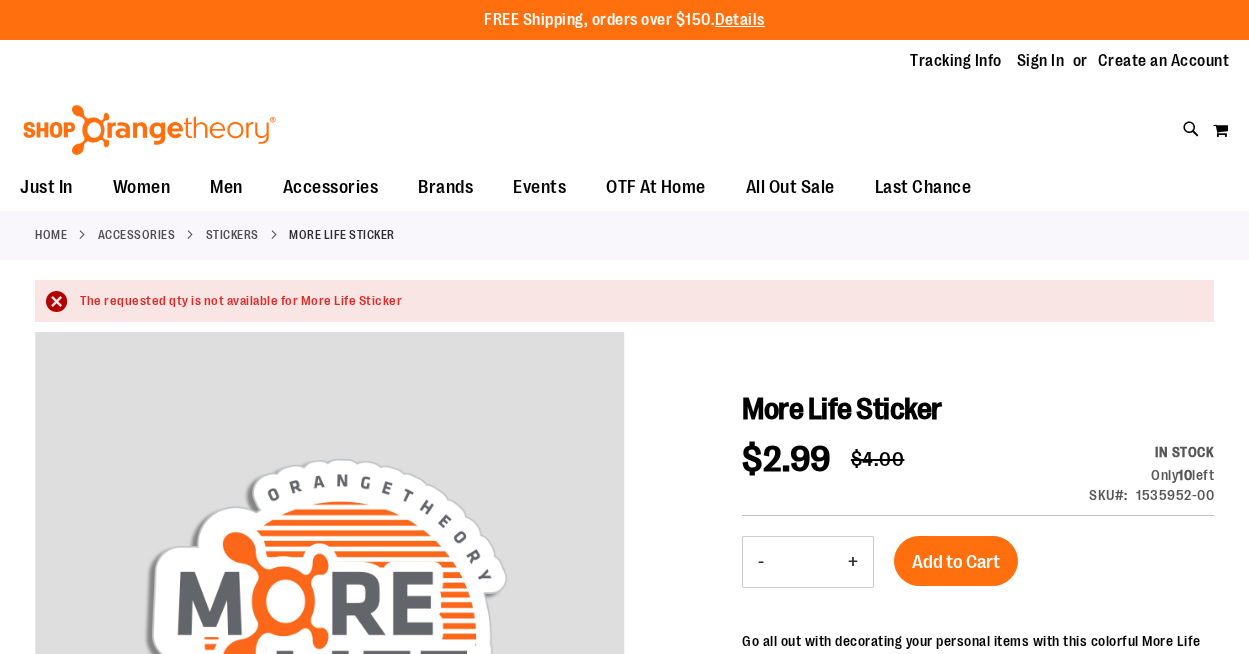scroll, scrollTop: 0, scrollLeft: 0, axis: both 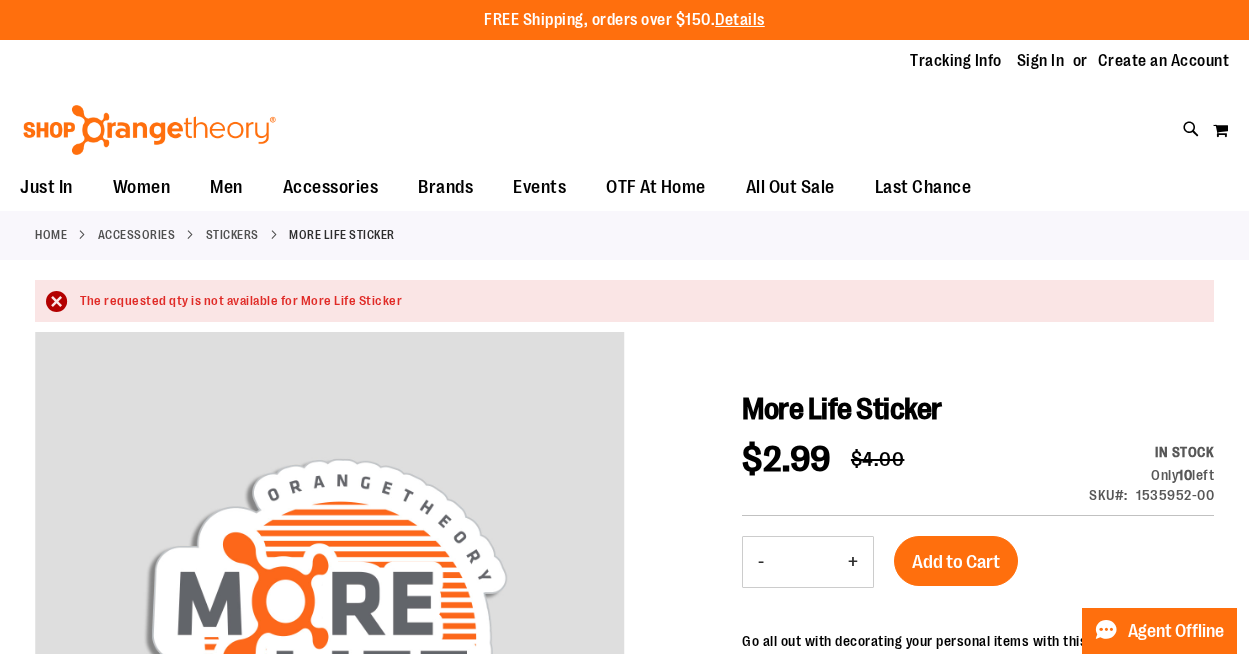 click on "-" at bounding box center (761, 562) 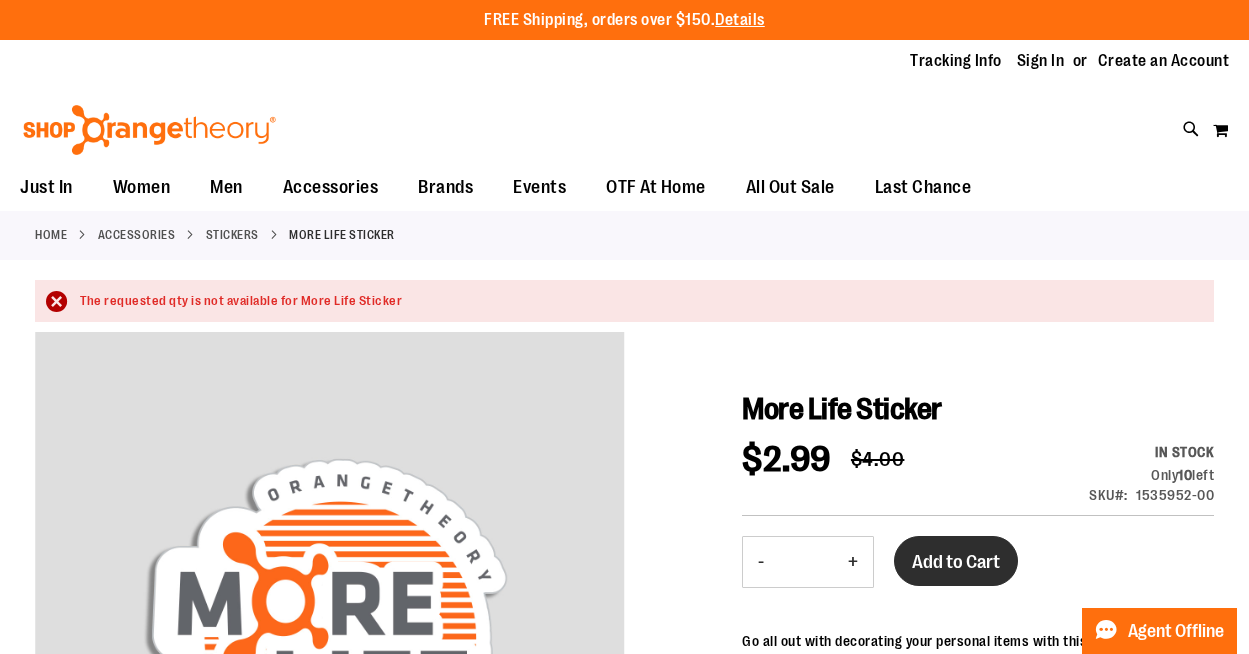 click on "Add to Cart" at bounding box center [956, 562] 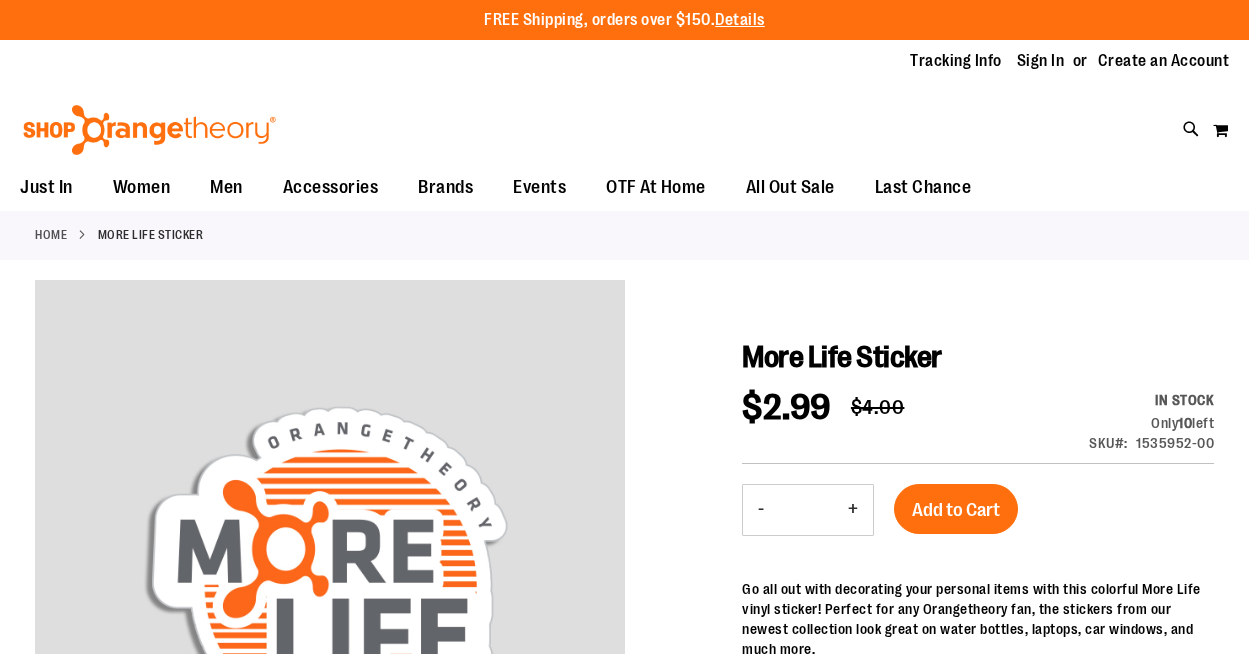 scroll, scrollTop: 0, scrollLeft: 0, axis: both 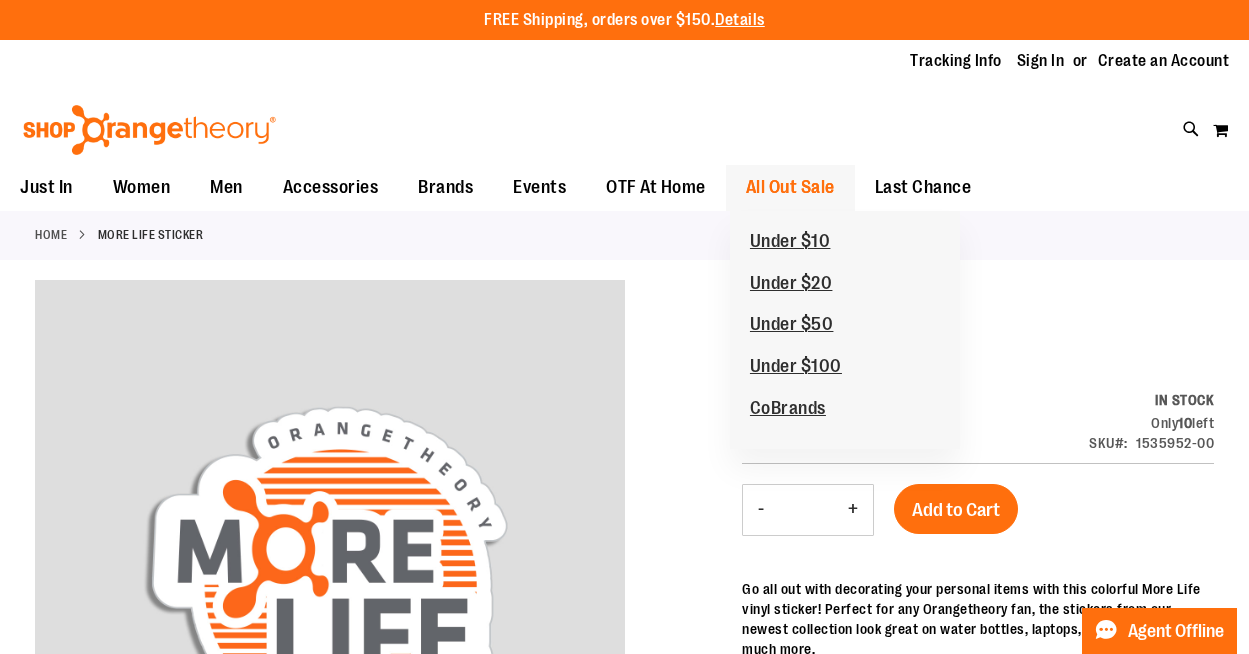 click on "All Out Sale" at bounding box center (790, 187) 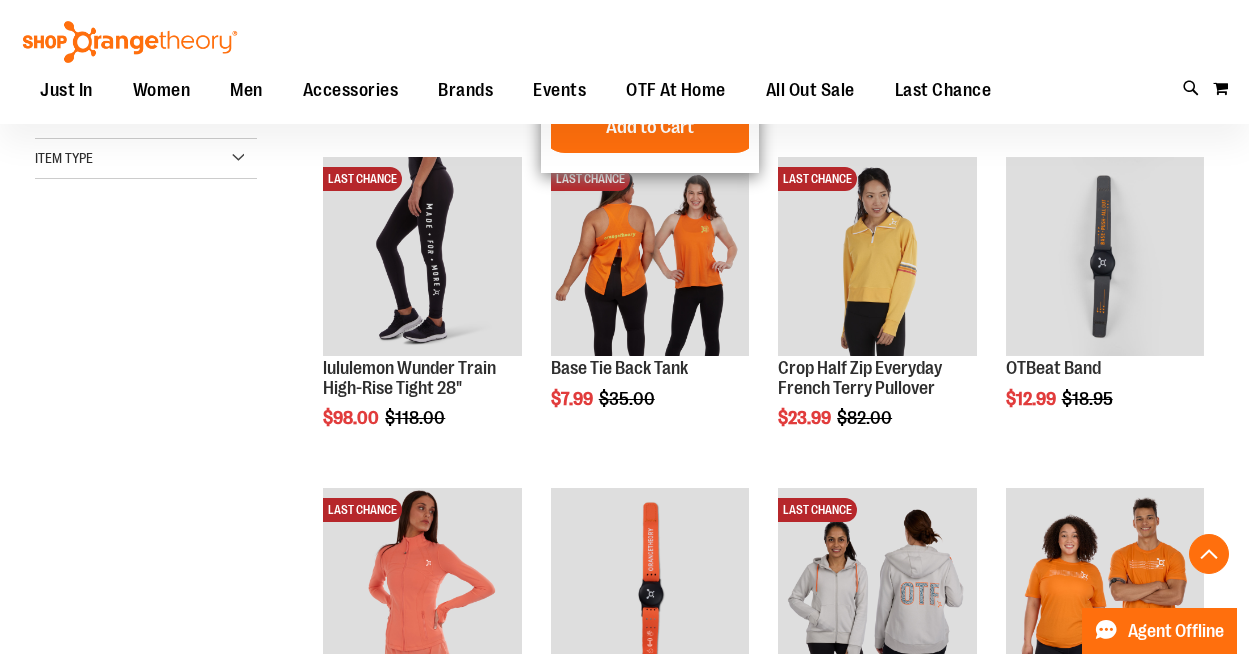 scroll, scrollTop: 580, scrollLeft: 0, axis: vertical 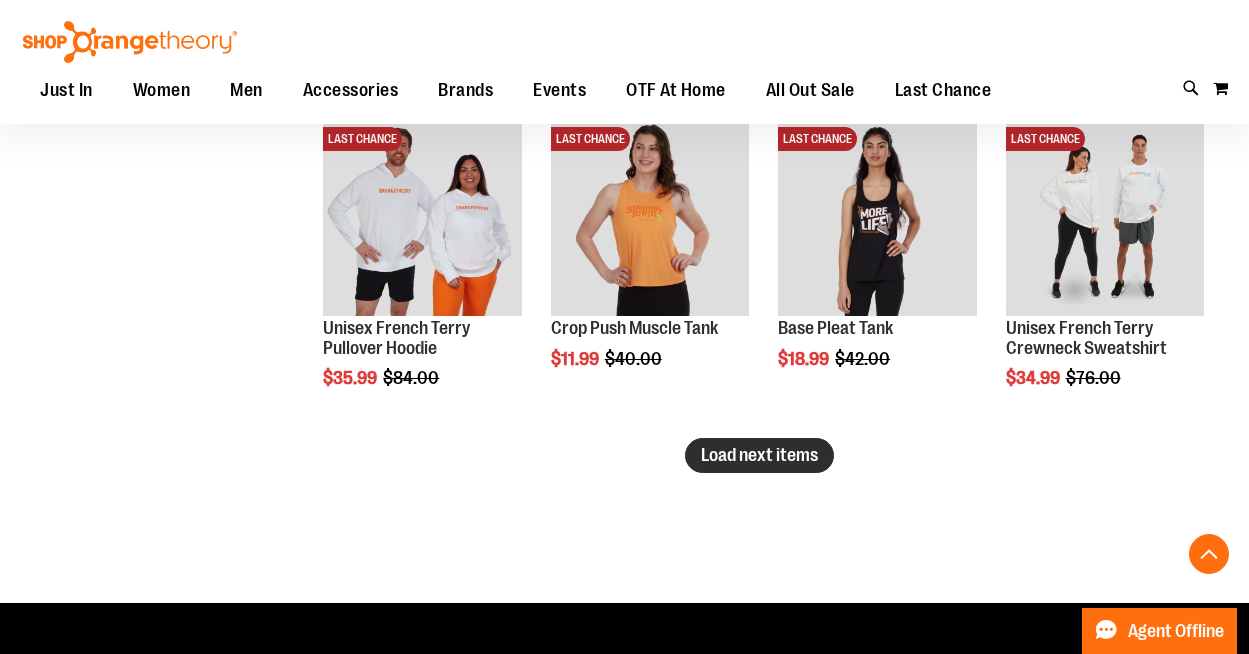 click on "Load next items" at bounding box center (759, 455) 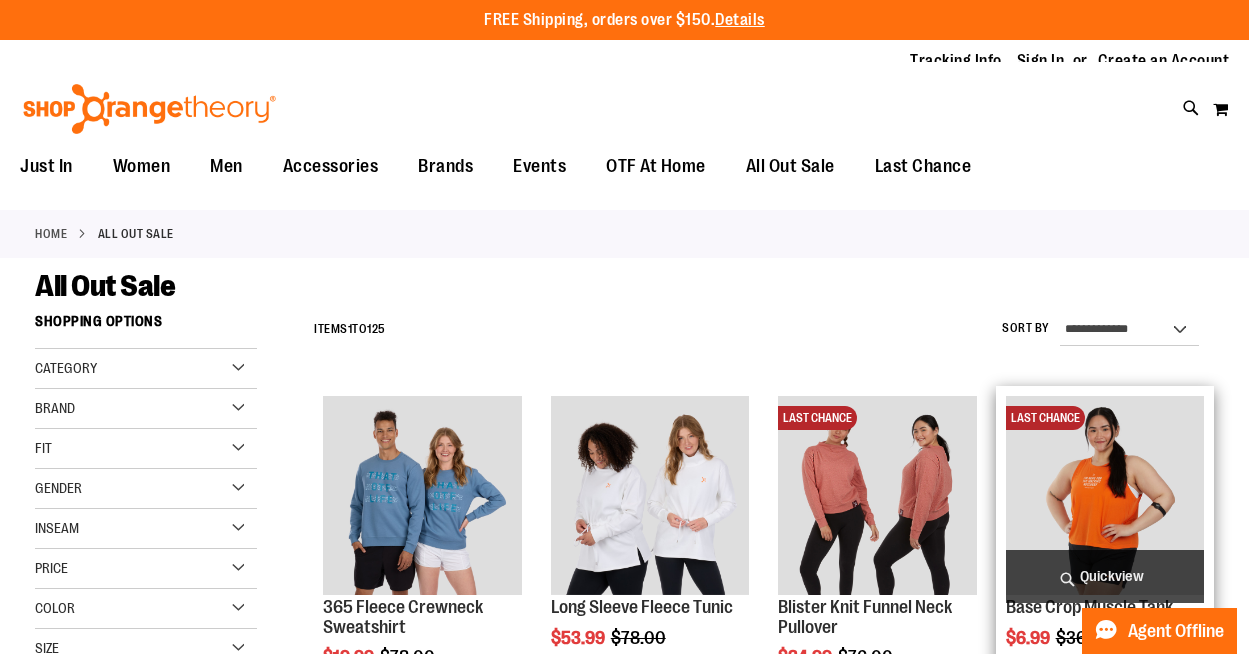 scroll, scrollTop: 0, scrollLeft: 0, axis: both 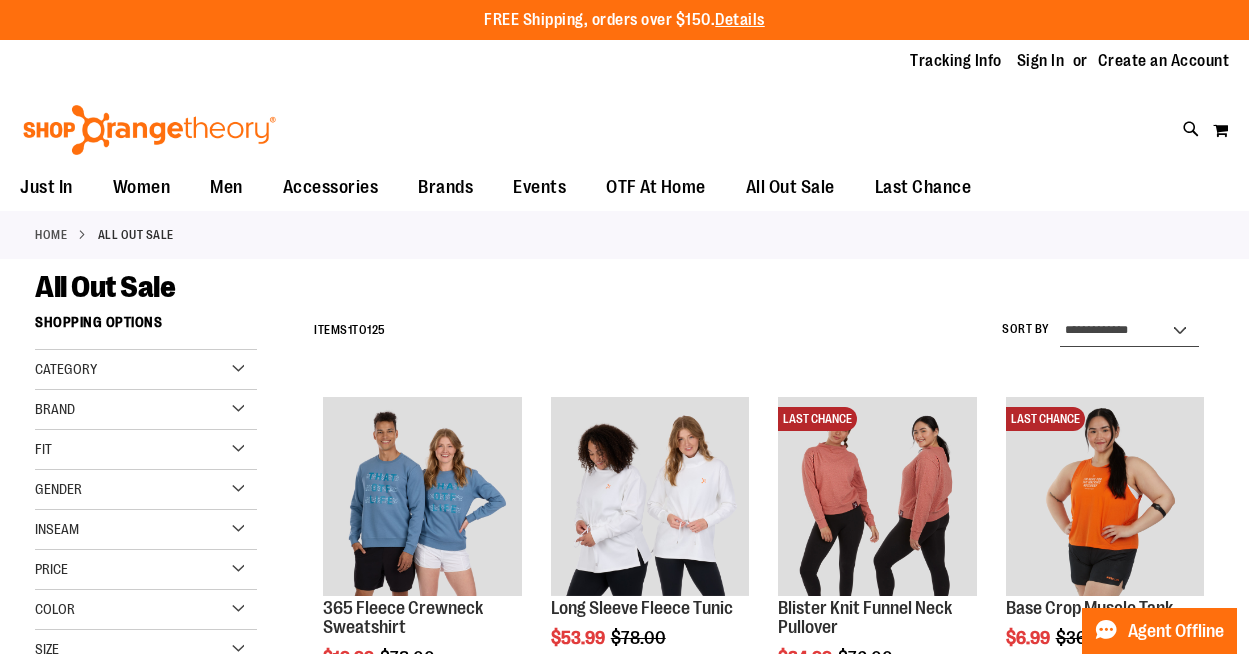select on "*********" 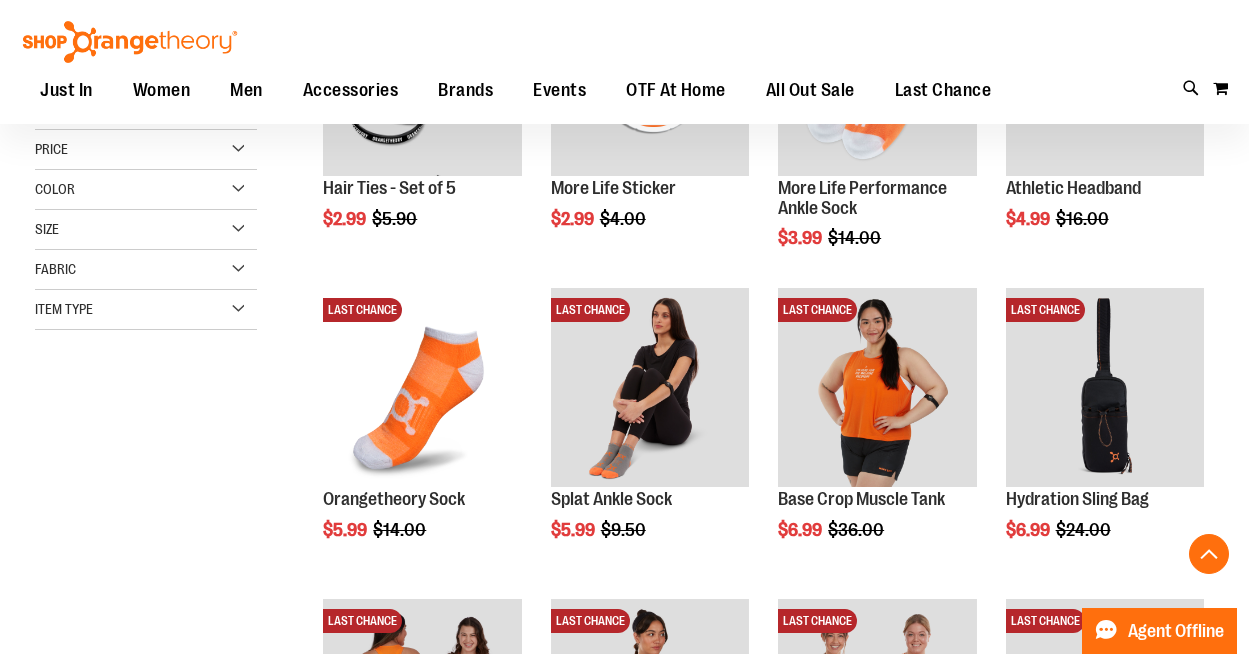 scroll, scrollTop: 423, scrollLeft: 0, axis: vertical 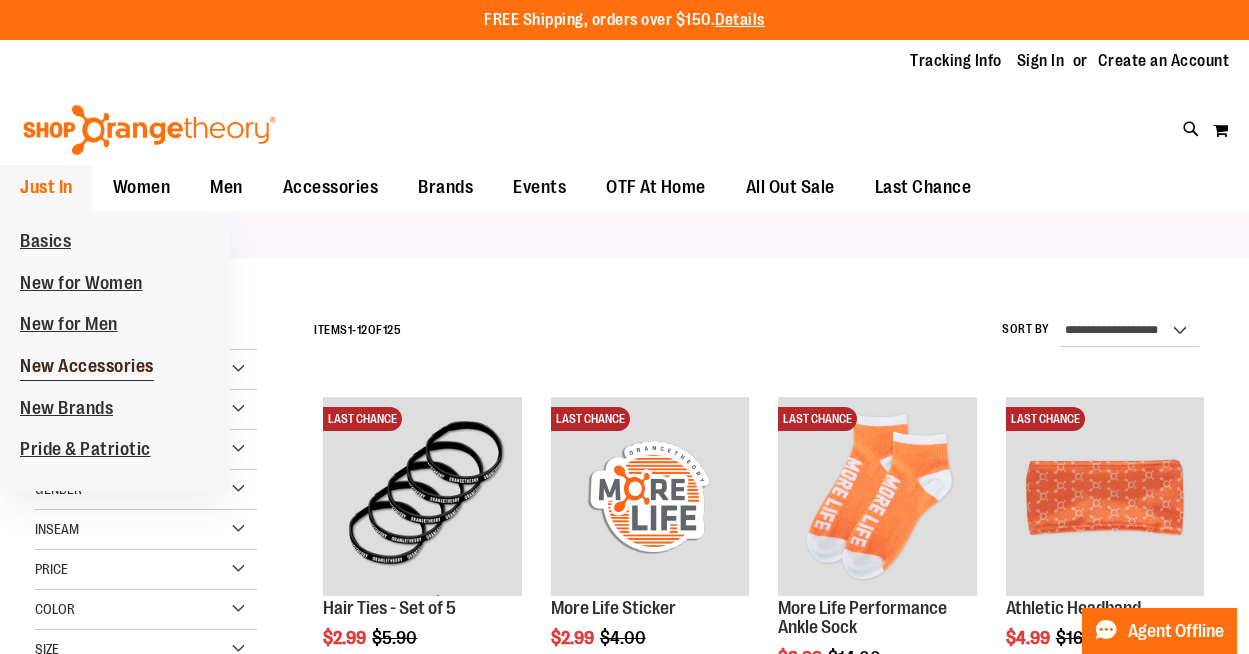 click on "New Accessories" at bounding box center (87, 368) 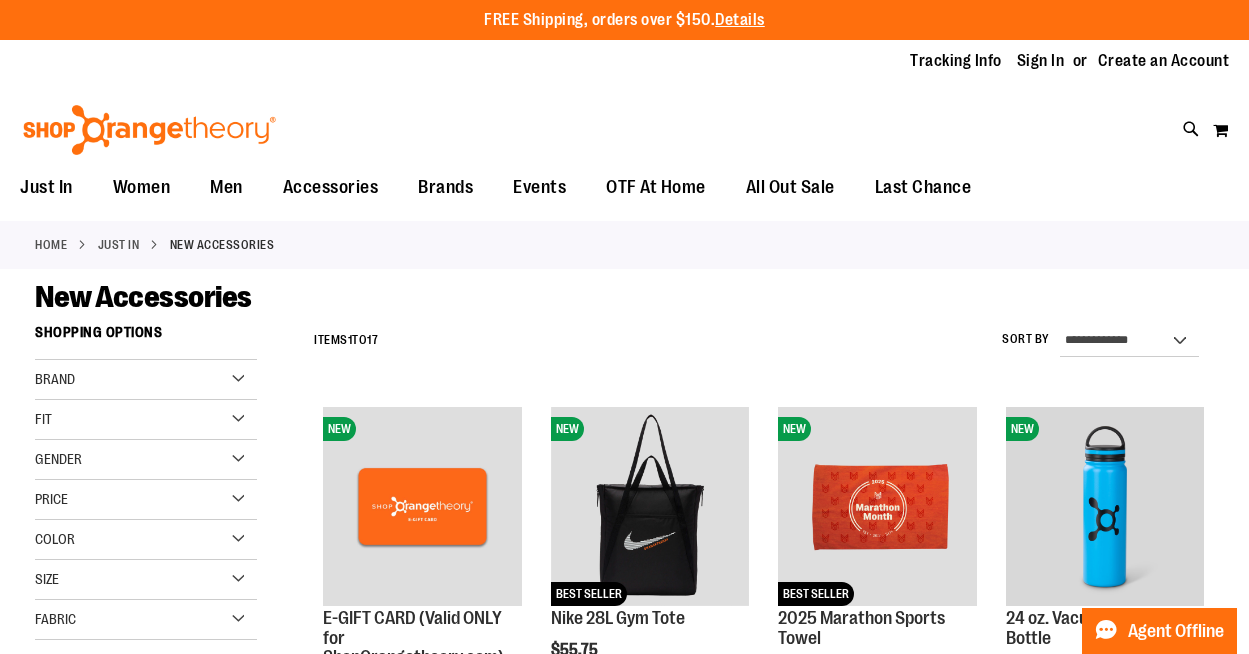 scroll, scrollTop: 0, scrollLeft: 0, axis: both 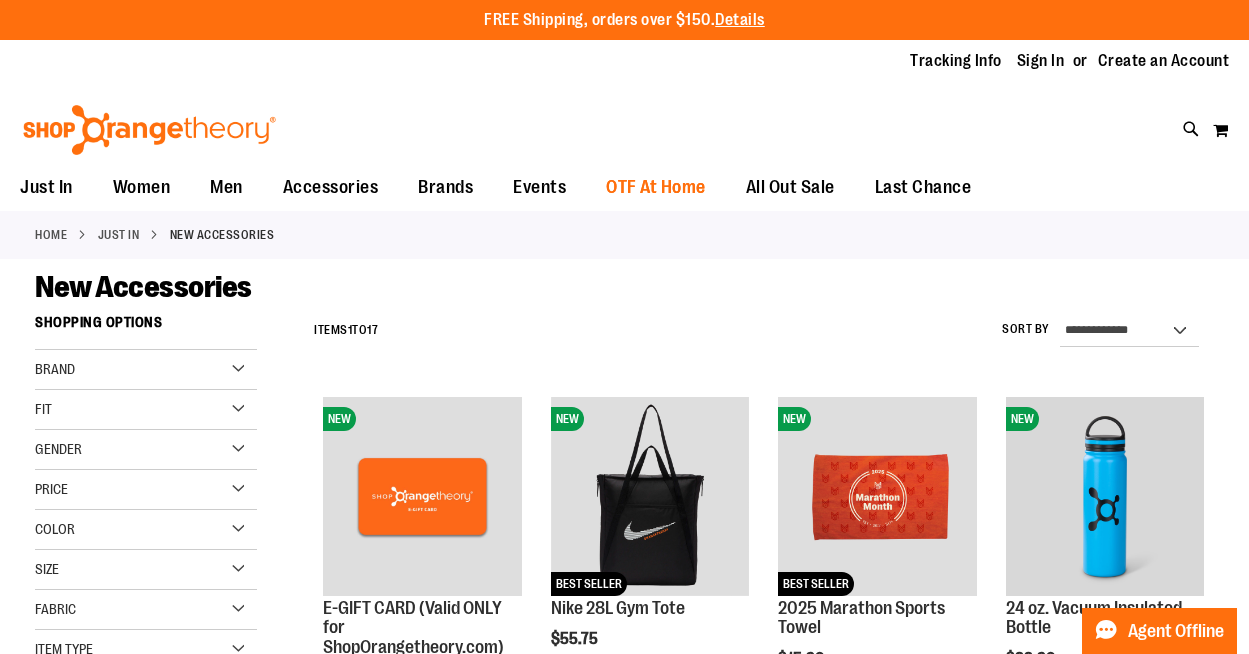 click on "OTF At Home" at bounding box center (656, 187) 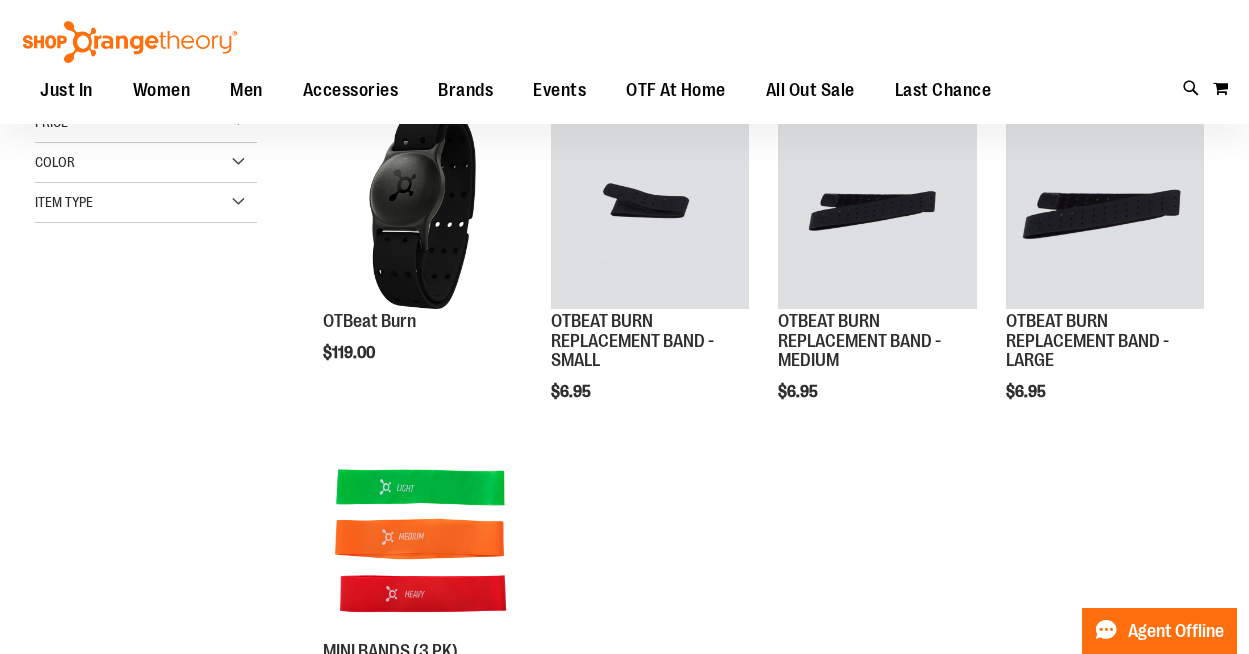 scroll, scrollTop: 36, scrollLeft: 0, axis: vertical 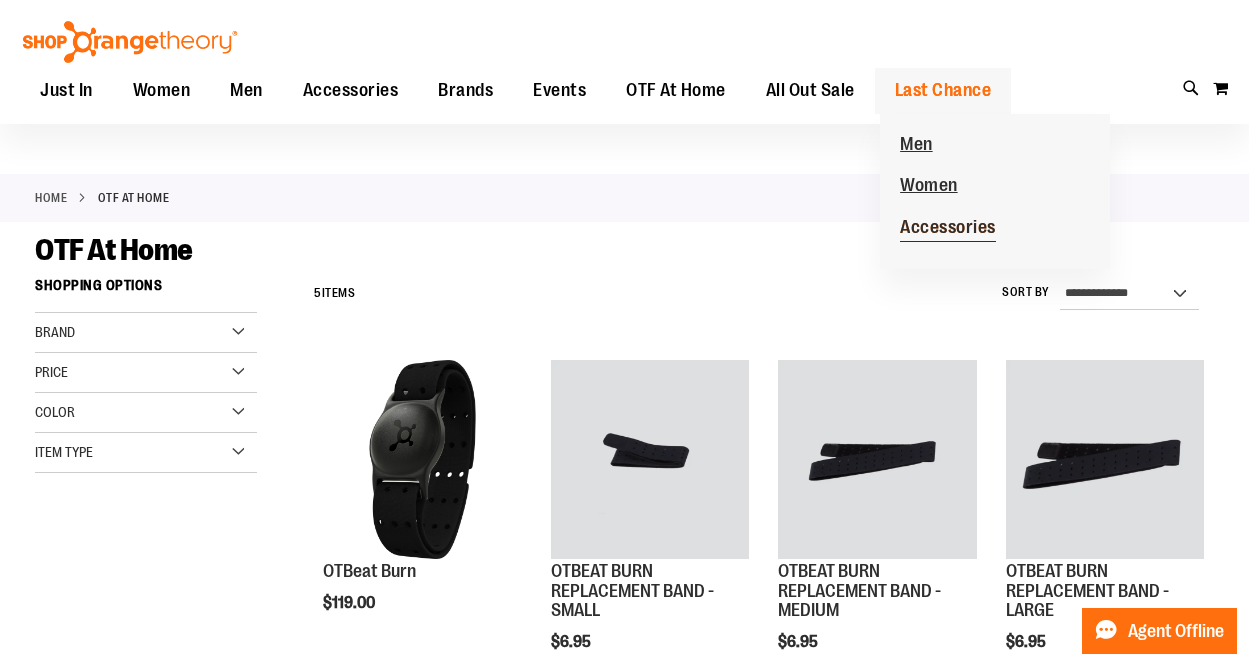click on "Accessories" at bounding box center [948, 229] 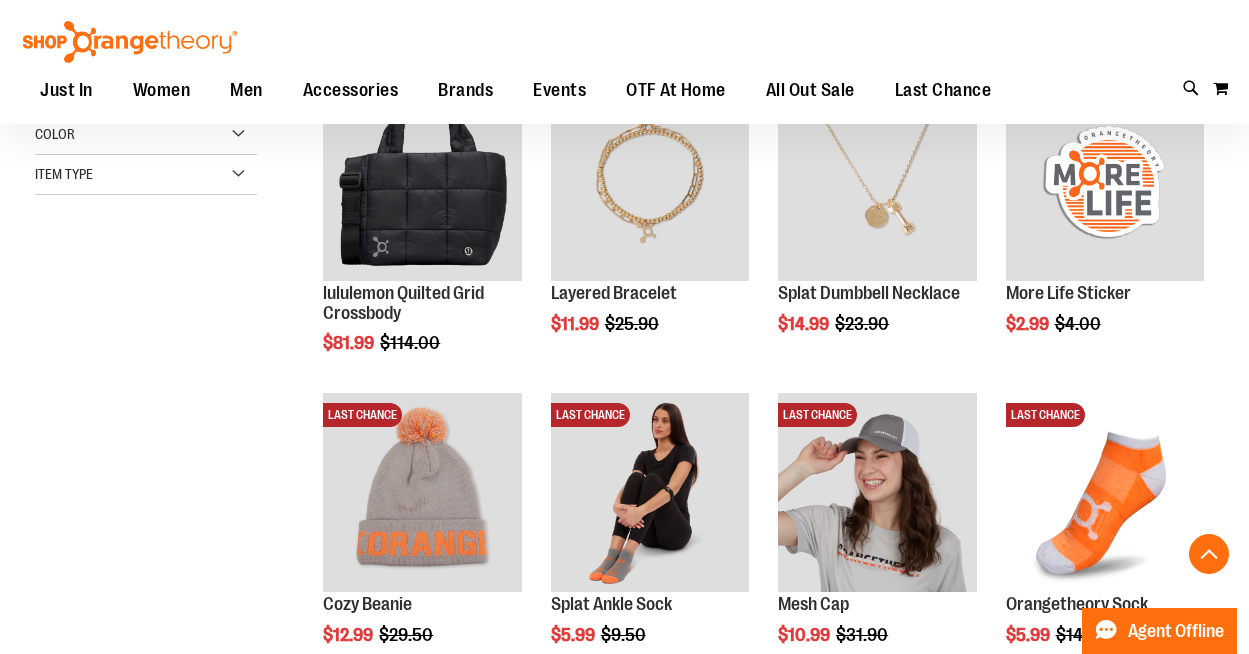 scroll, scrollTop: 322, scrollLeft: 0, axis: vertical 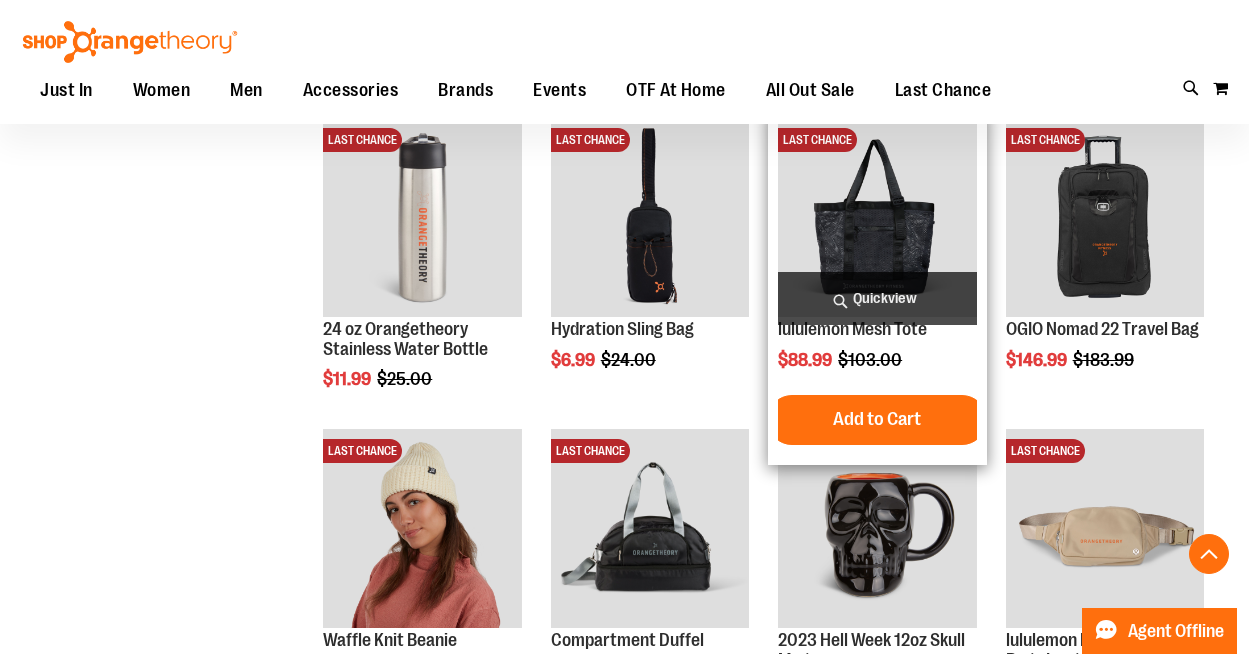 click on "Quickview" at bounding box center (877, 298) 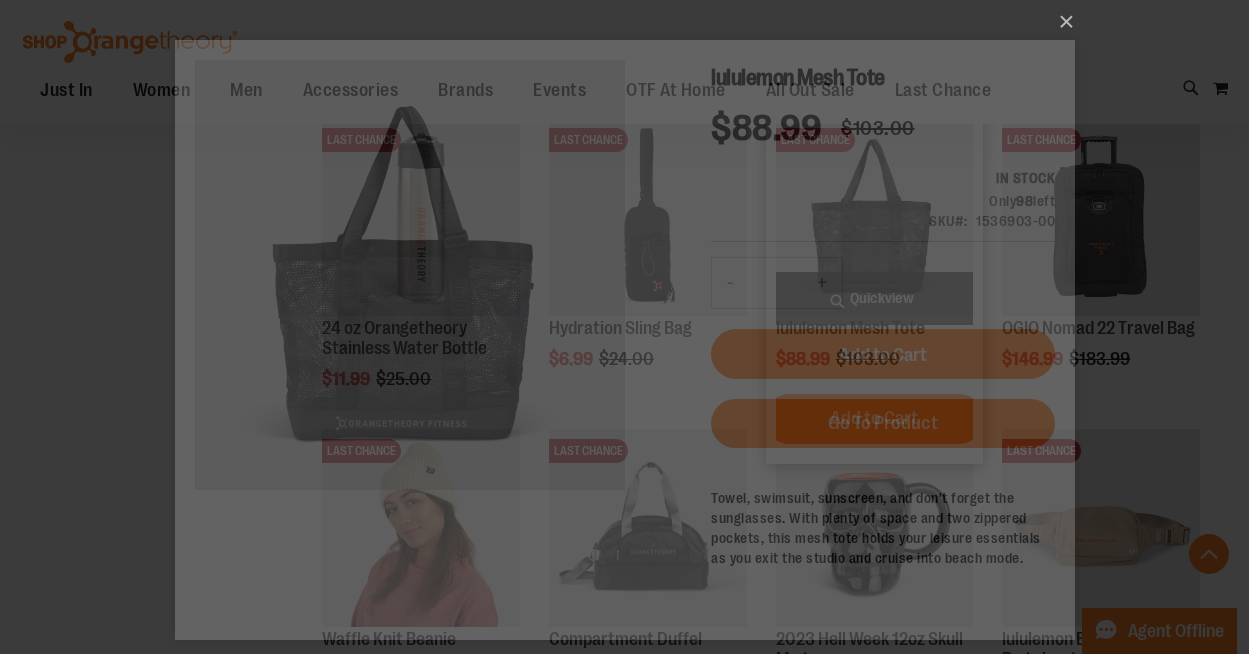 scroll, scrollTop: 0, scrollLeft: 0, axis: both 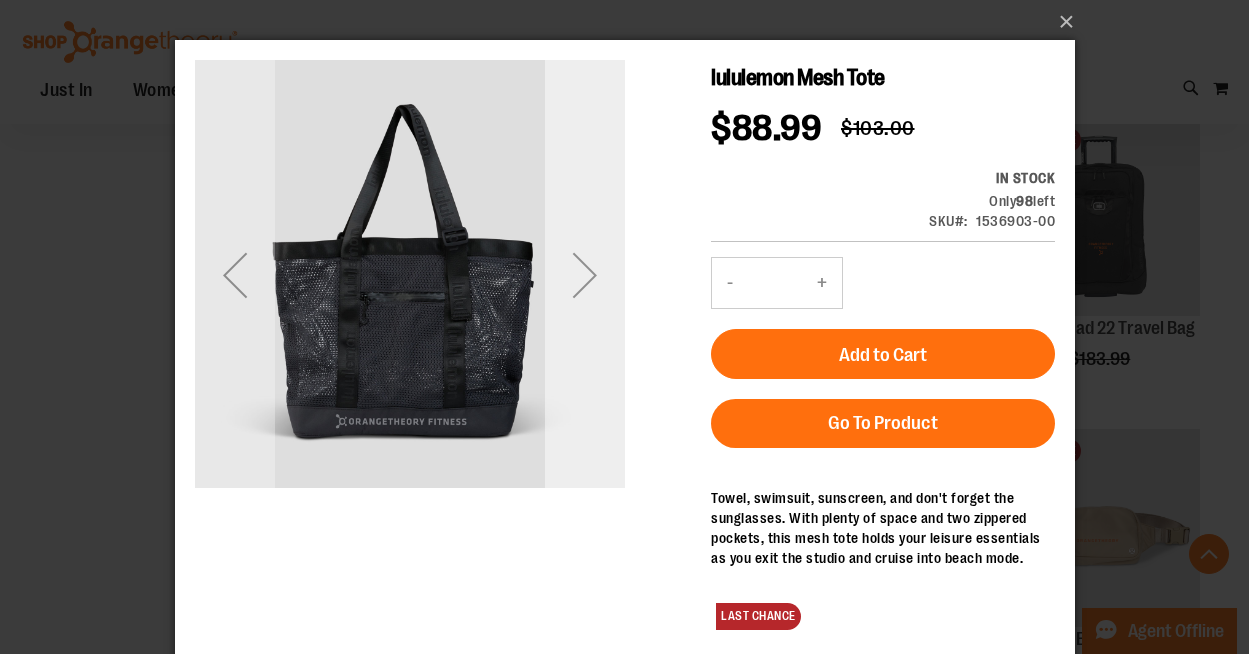 click at bounding box center [584, 275] 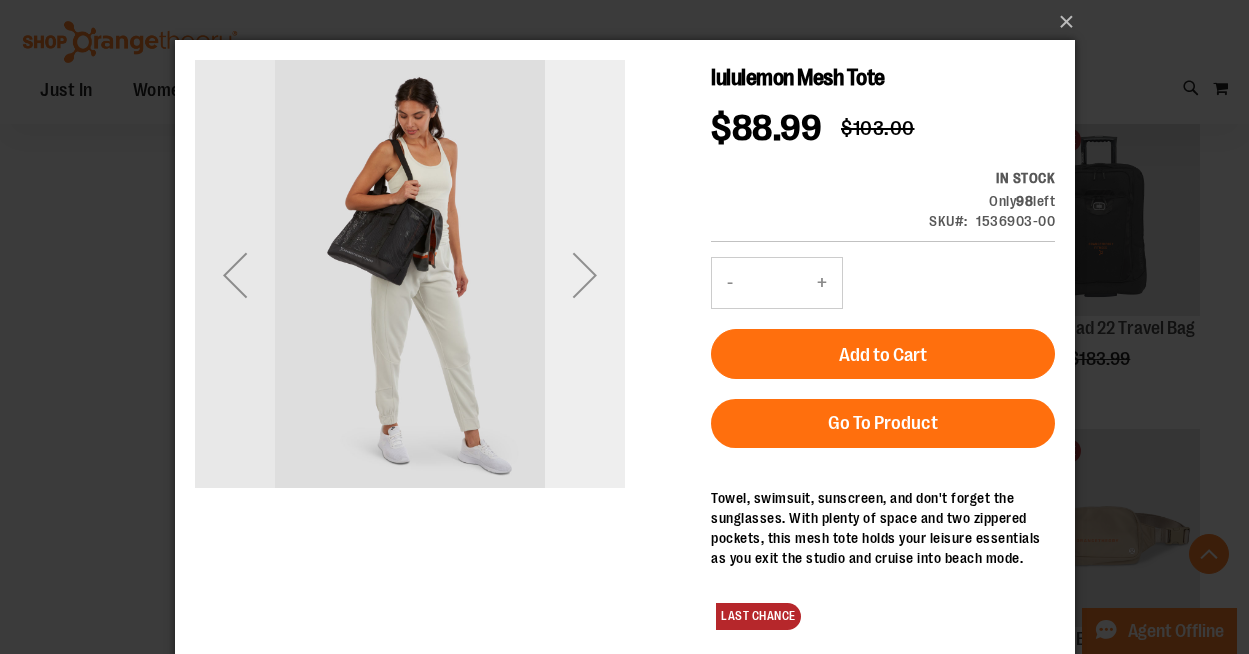 click at bounding box center [584, 275] 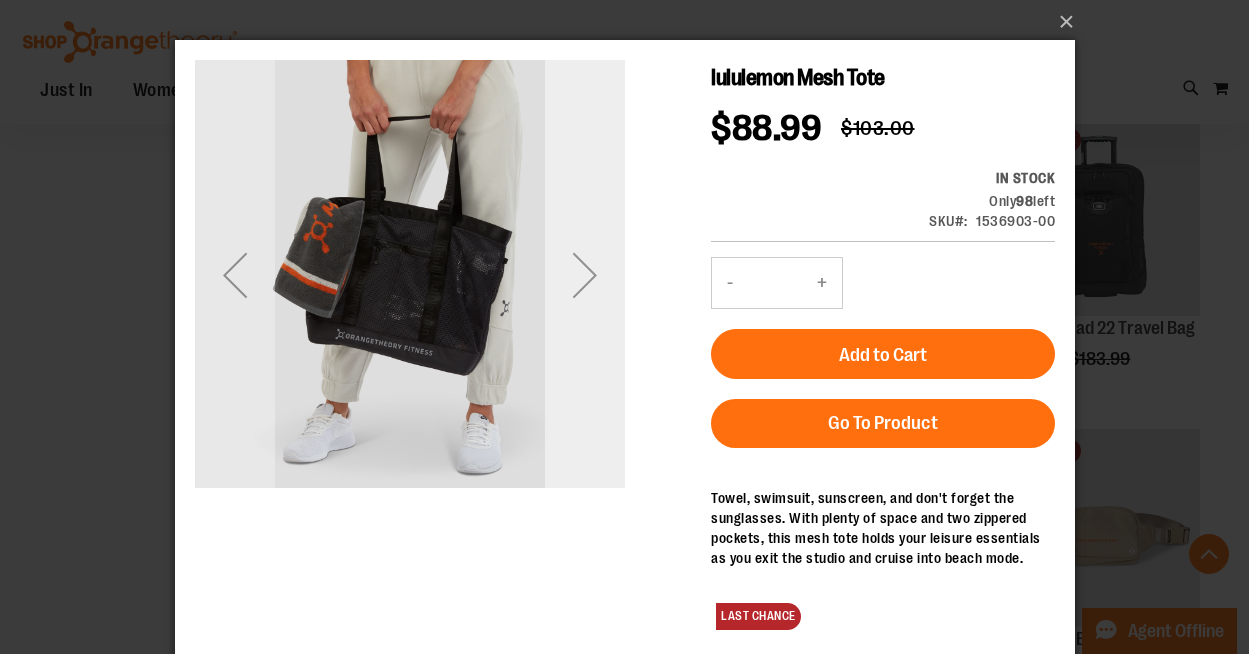 click at bounding box center (584, 275) 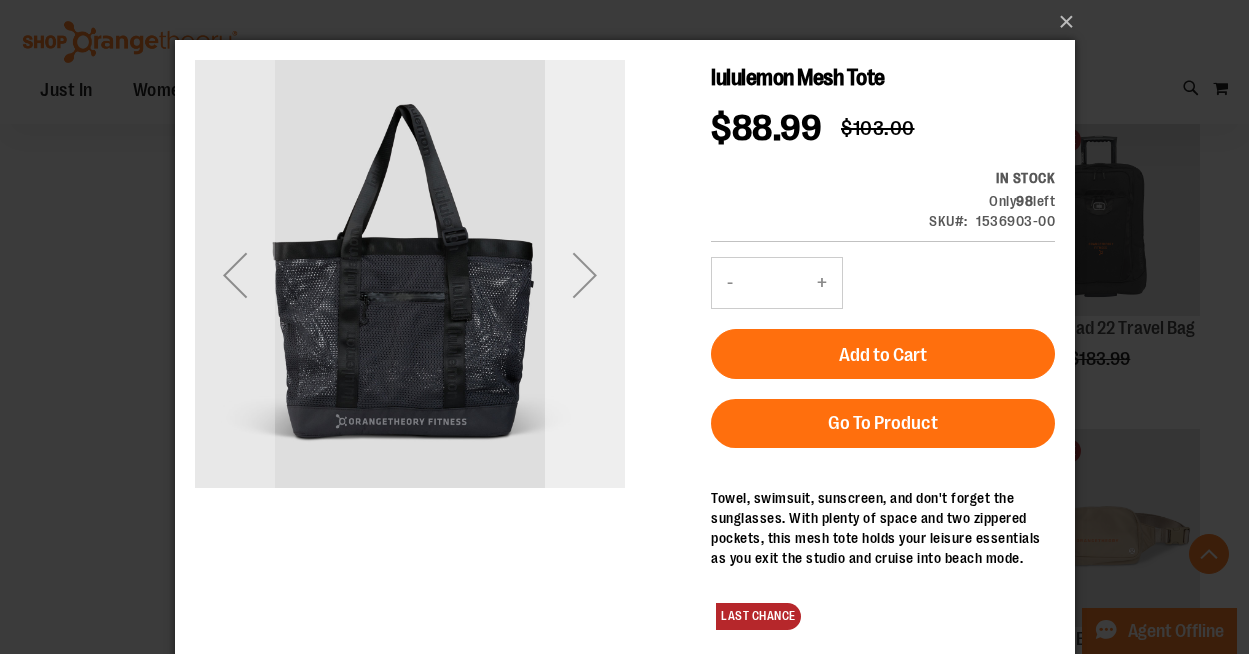 click at bounding box center (584, 275) 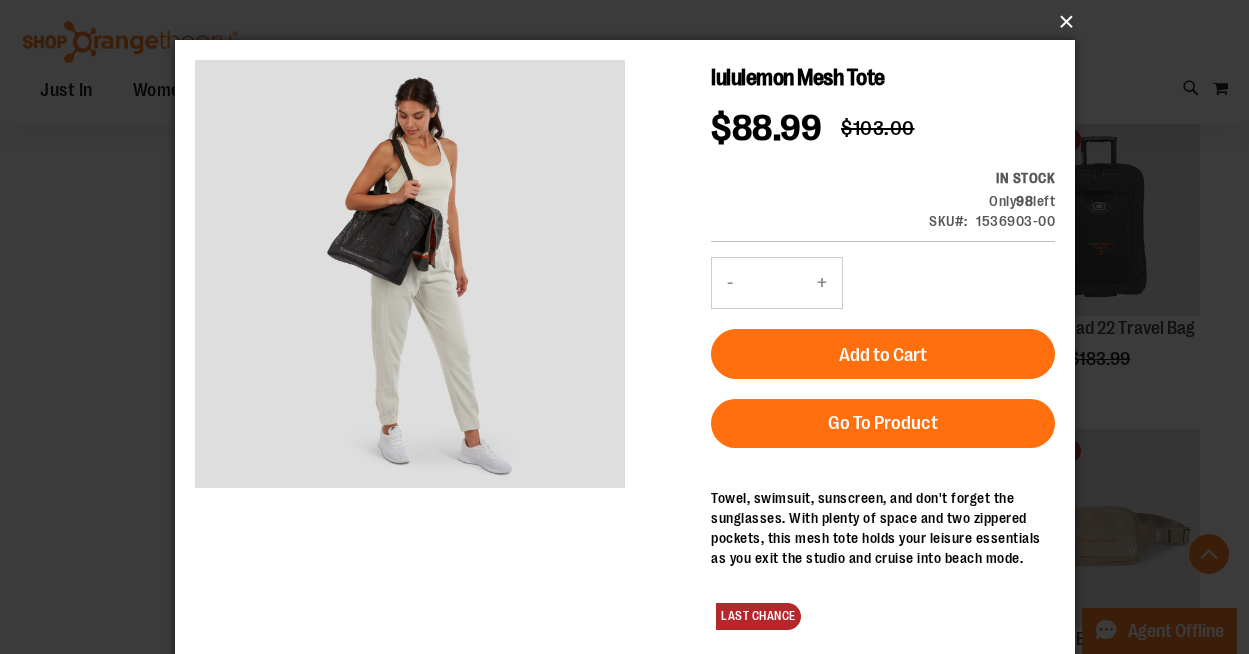 click on "×" at bounding box center [631, 22] 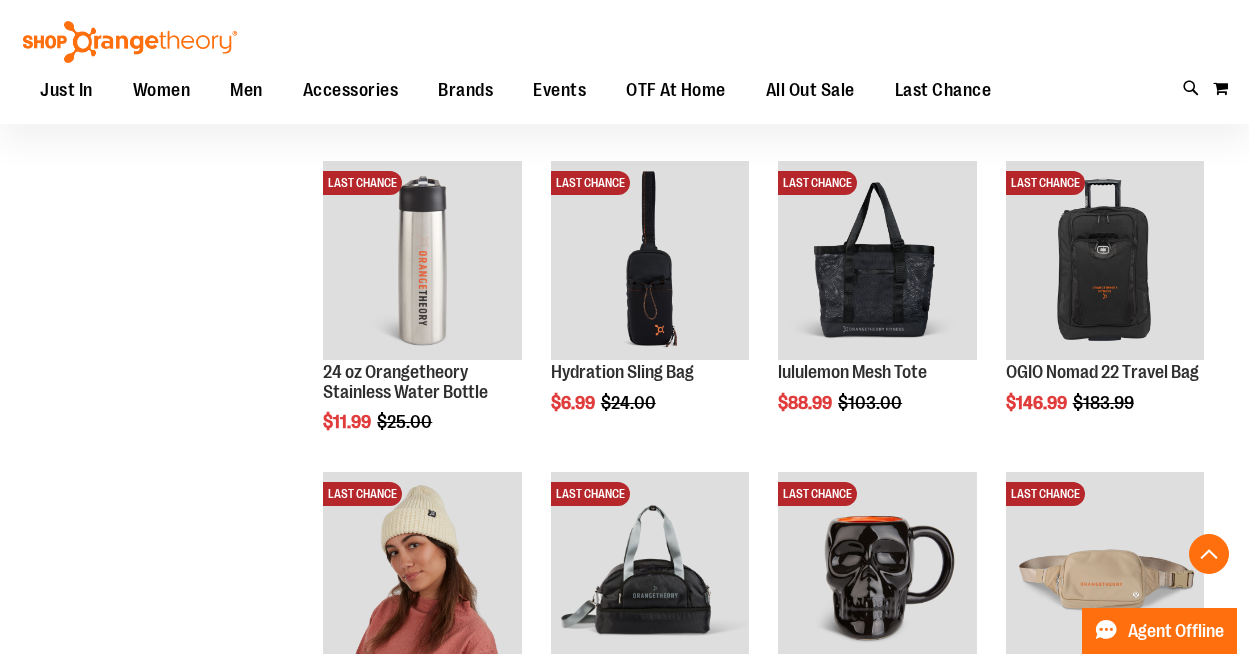 scroll, scrollTop: 605, scrollLeft: 0, axis: vertical 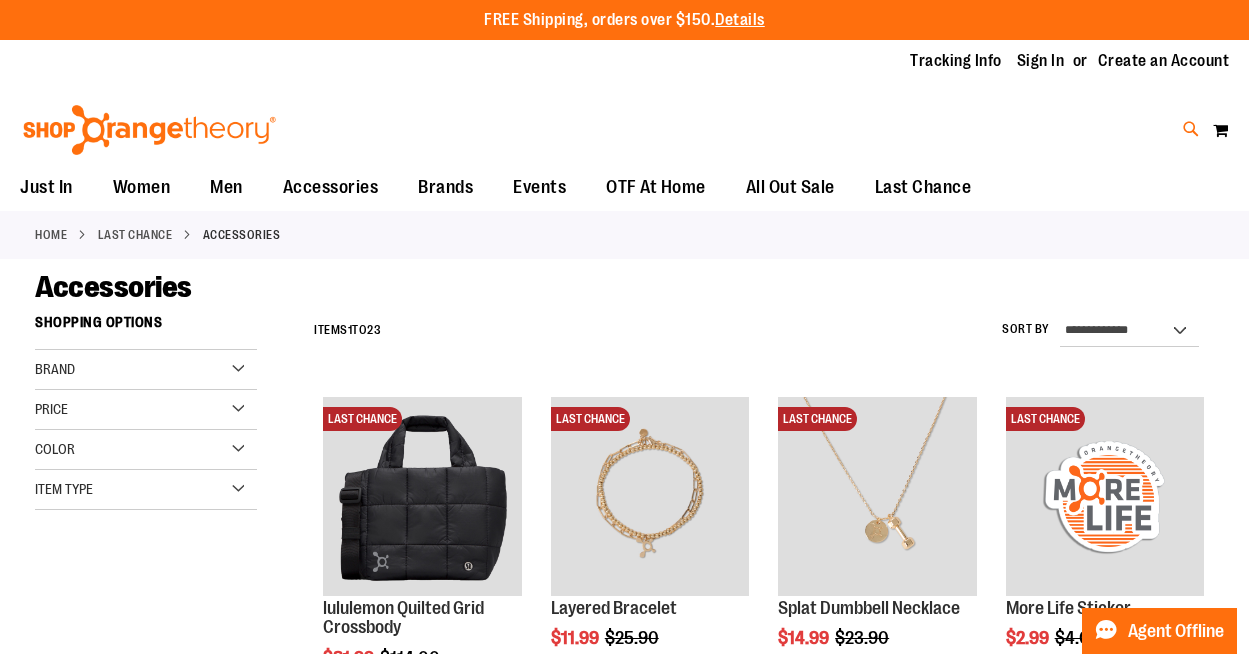 click at bounding box center [1191, 129] 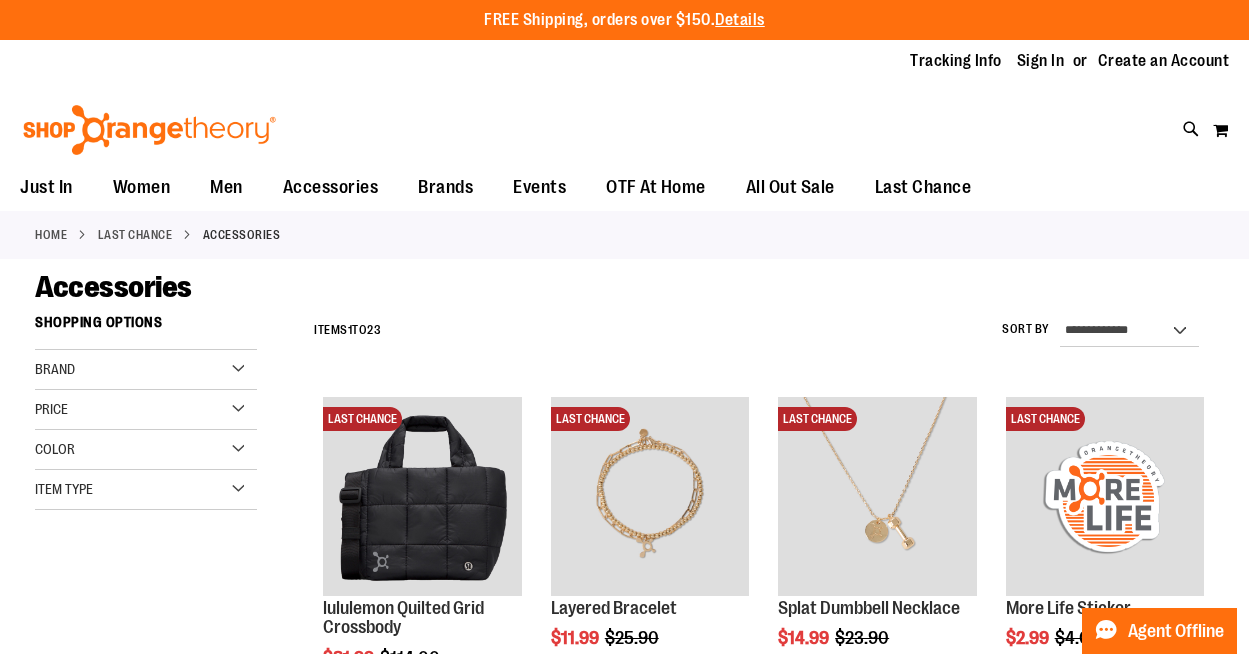 type on "*****" 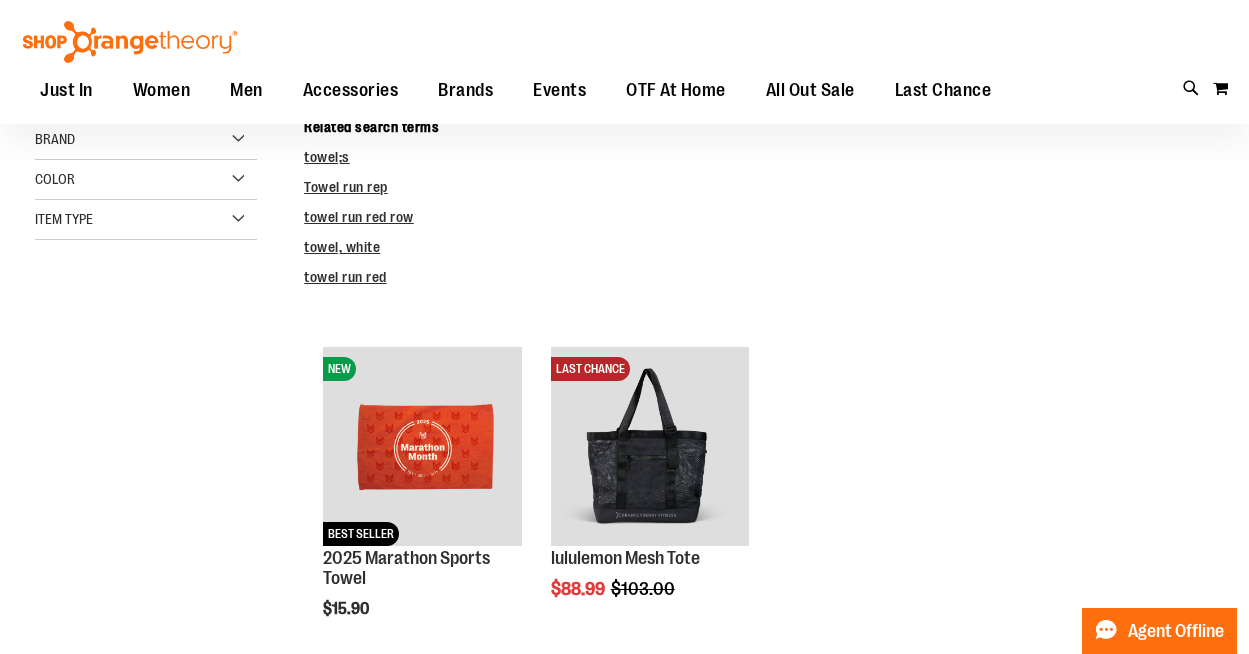 scroll, scrollTop: 97, scrollLeft: 0, axis: vertical 